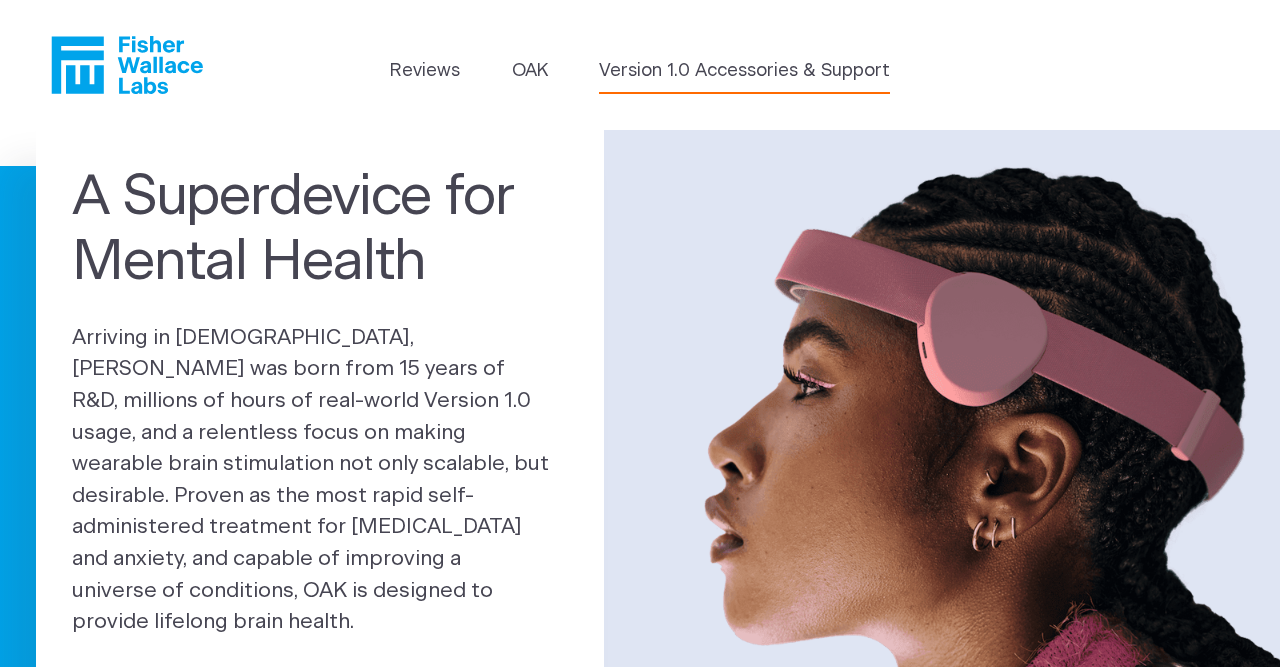 scroll, scrollTop: 0, scrollLeft: 0, axis: both 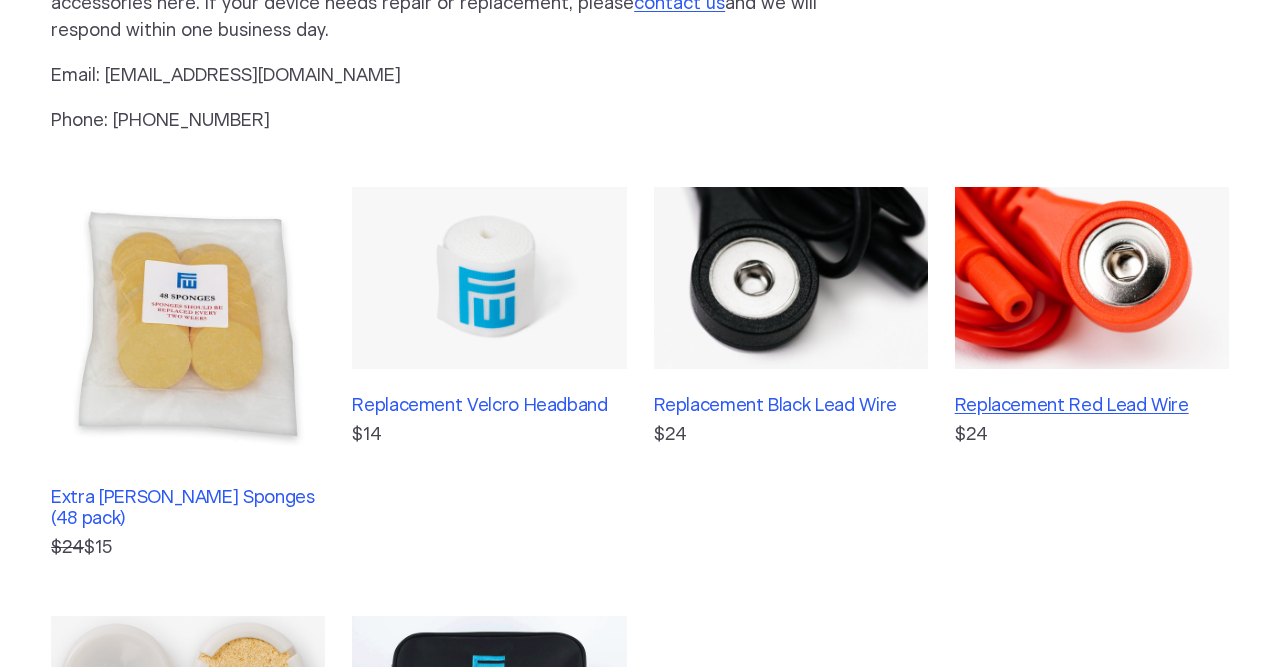 click on "Replacement Red Lead Wire" at bounding box center [1092, 407] 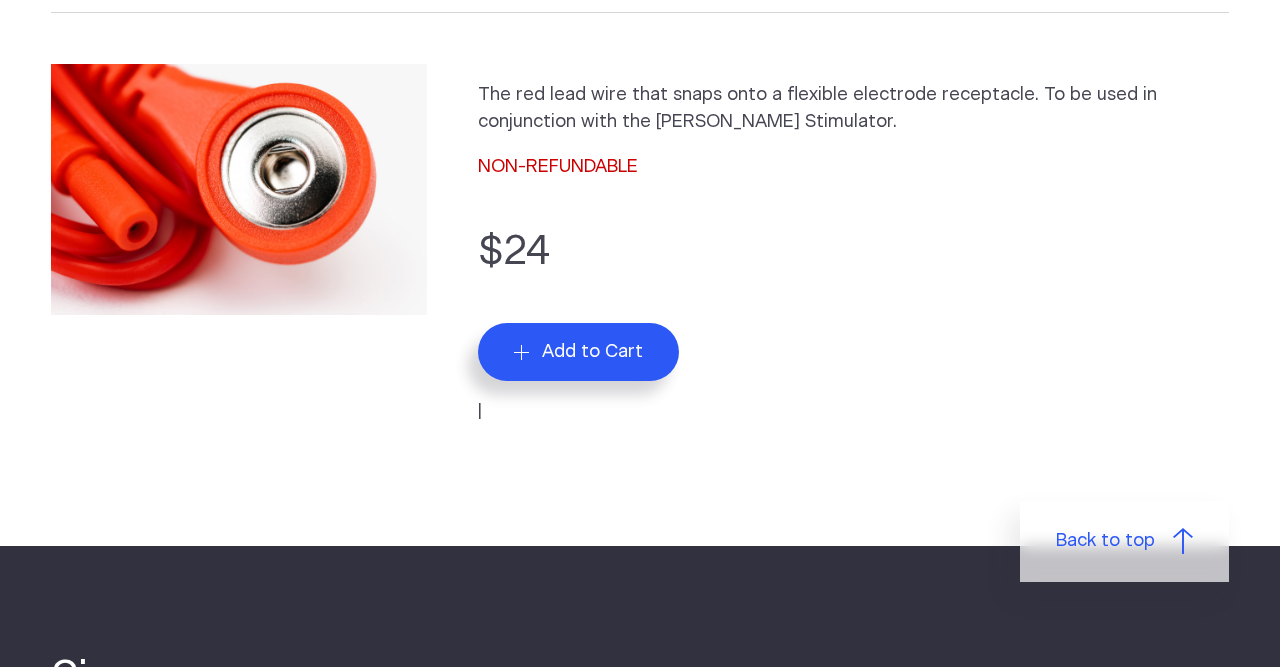 scroll, scrollTop: 312, scrollLeft: 0, axis: vertical 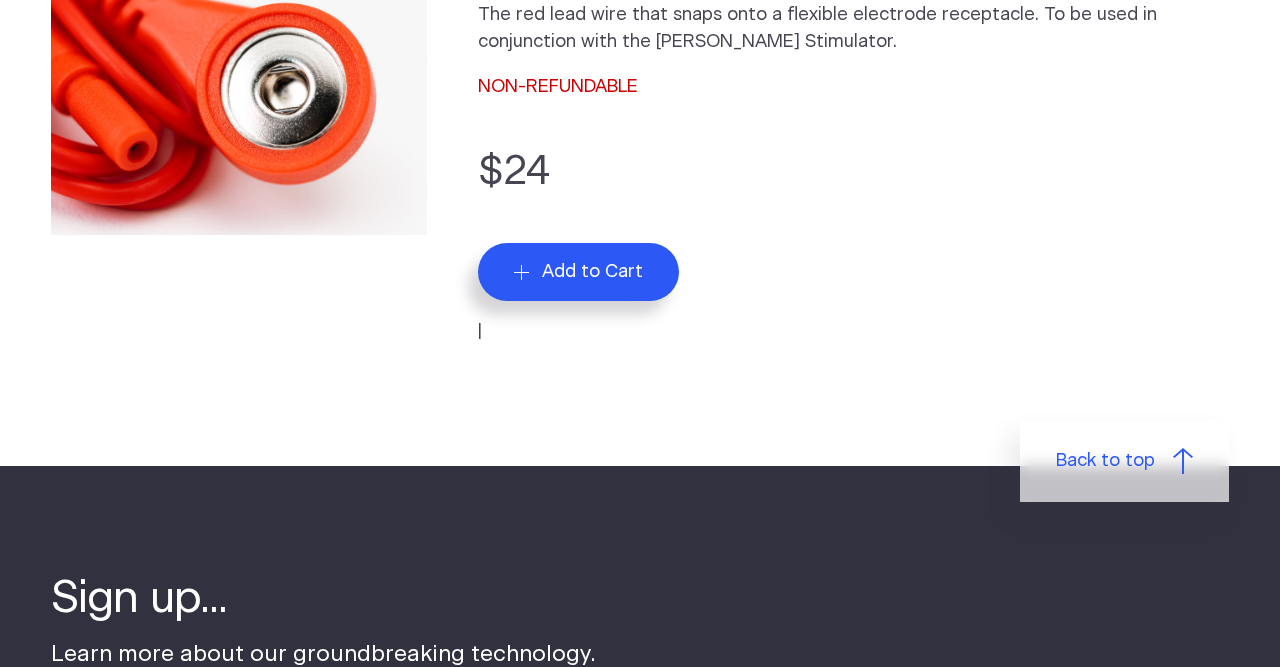 click on "Add to Cart" at bounding box center [592, 272] 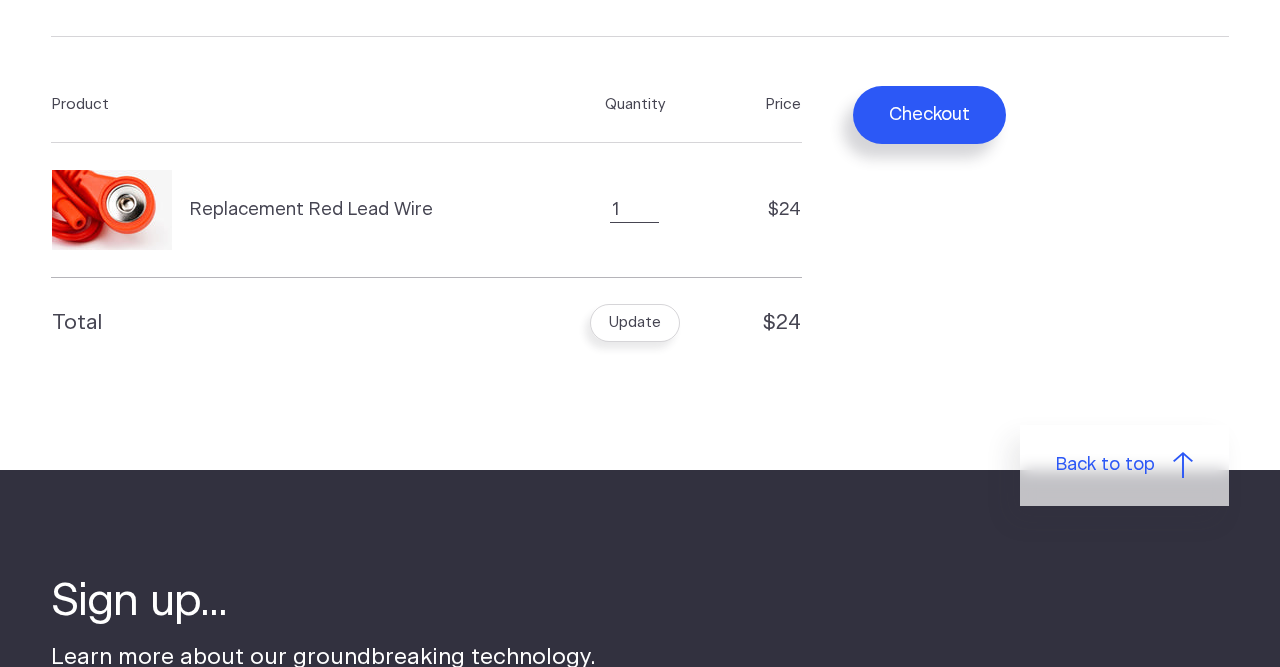 scroll, scrollTop: 0, scrollLeft: 0, axis: both 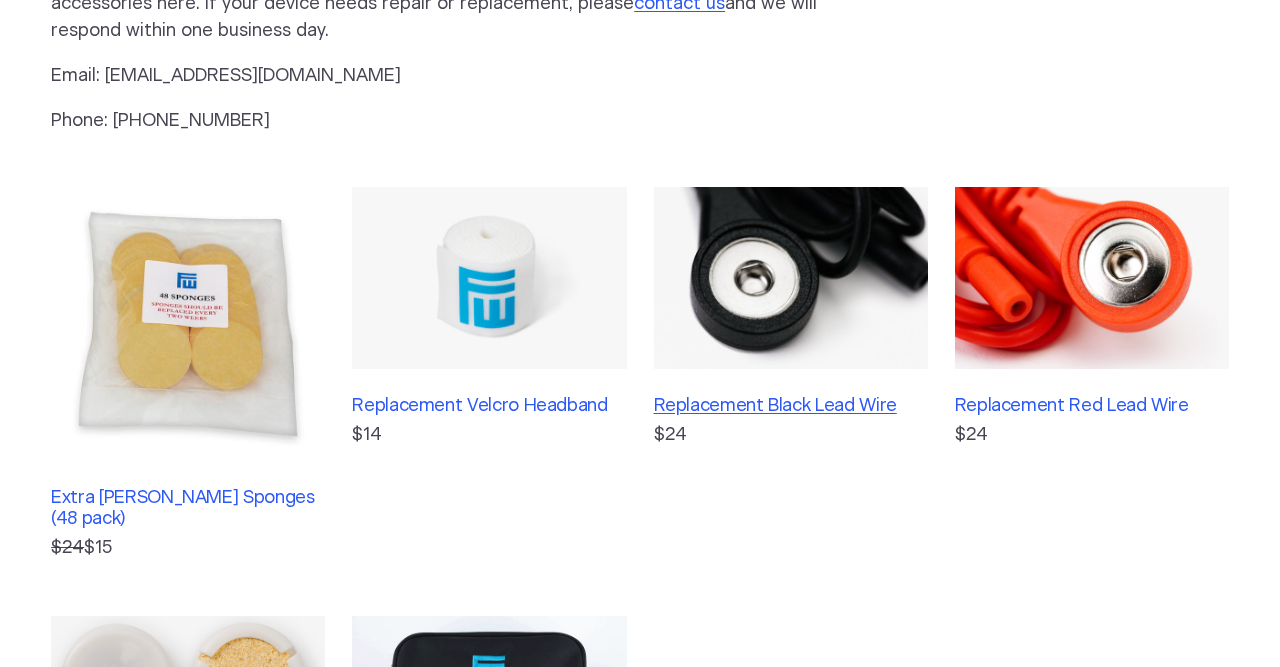 click on "Replacement Black Lead Wire" at bounding box center [791, 407] 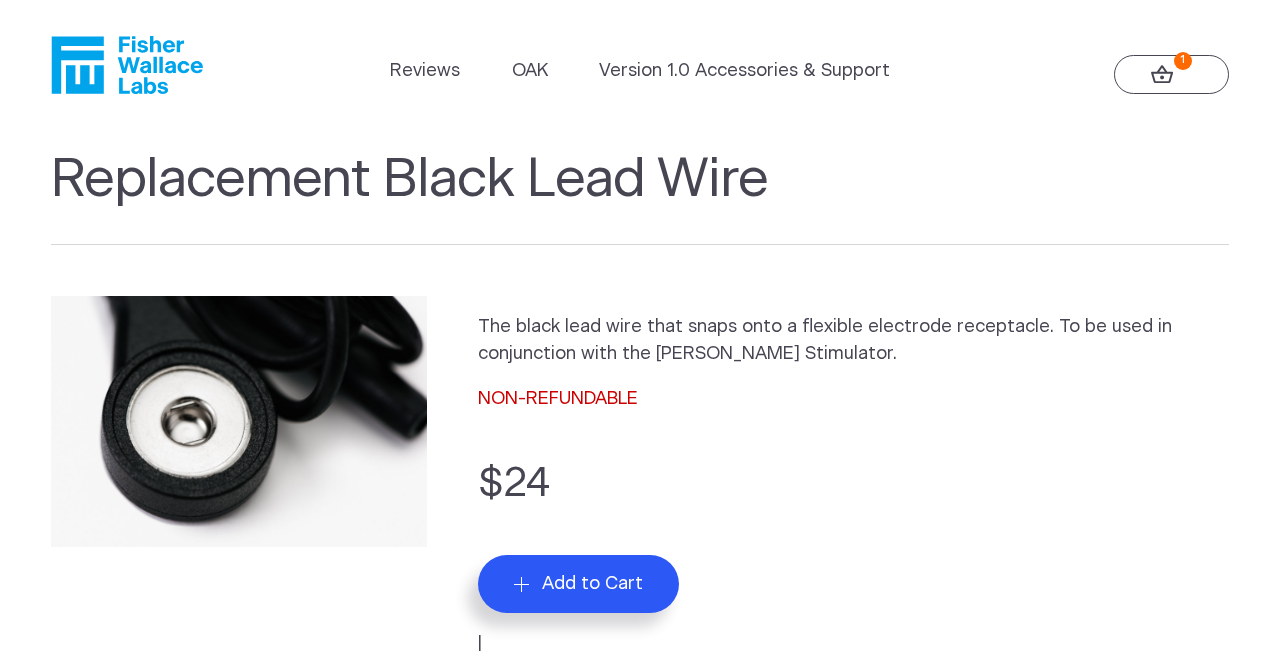 scroll, scrollTop: 0, scrollLeft: 0, axis: both 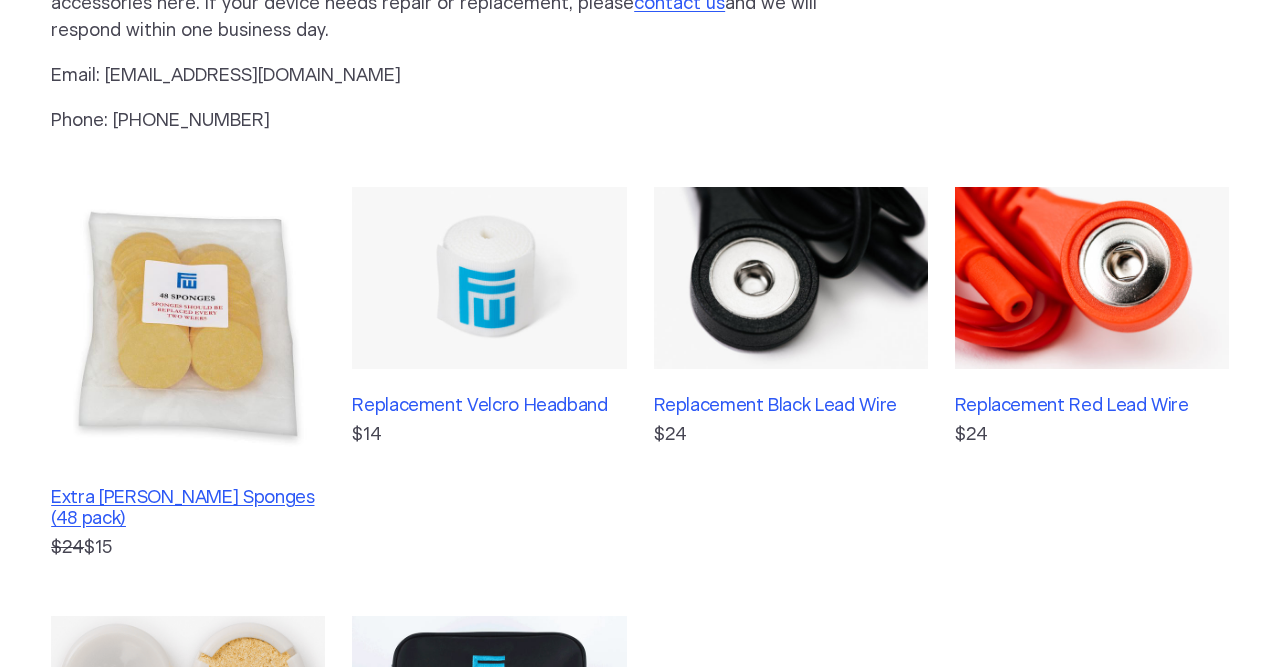 click on "Extra [PERSON_NAME] Sponges (48 pack)" at bounding box center (188, 509) 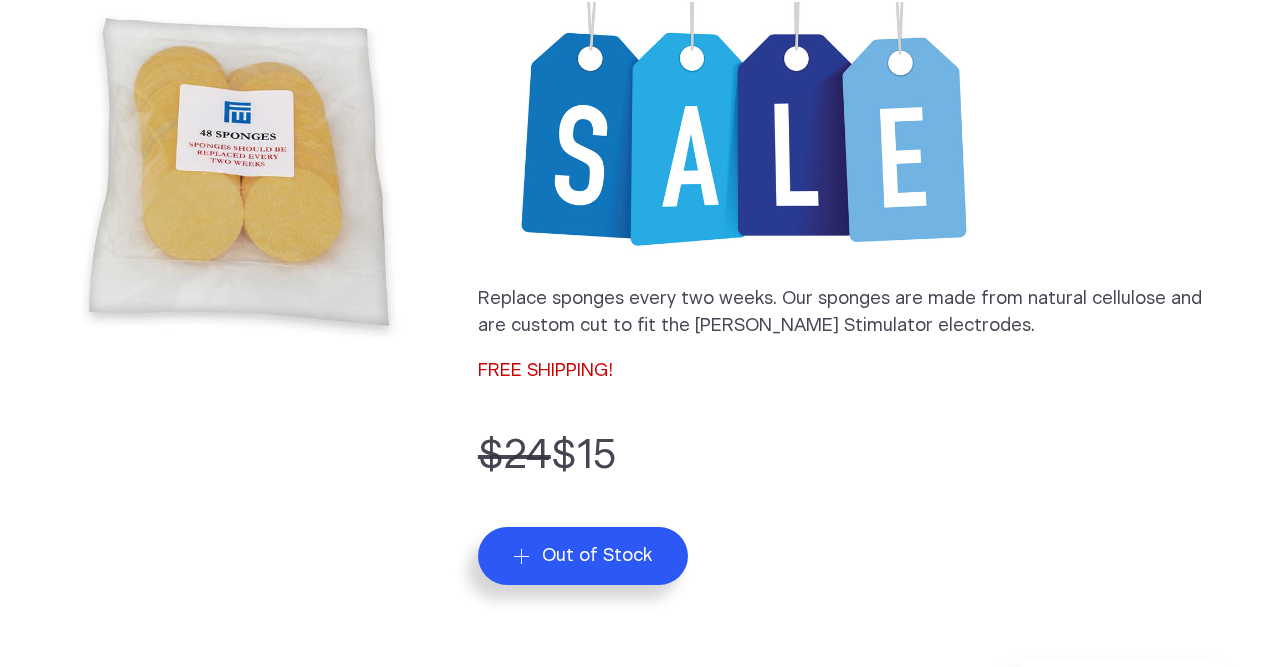 scroll, scrollTop: 0, scrollLeft: 0, axis: both 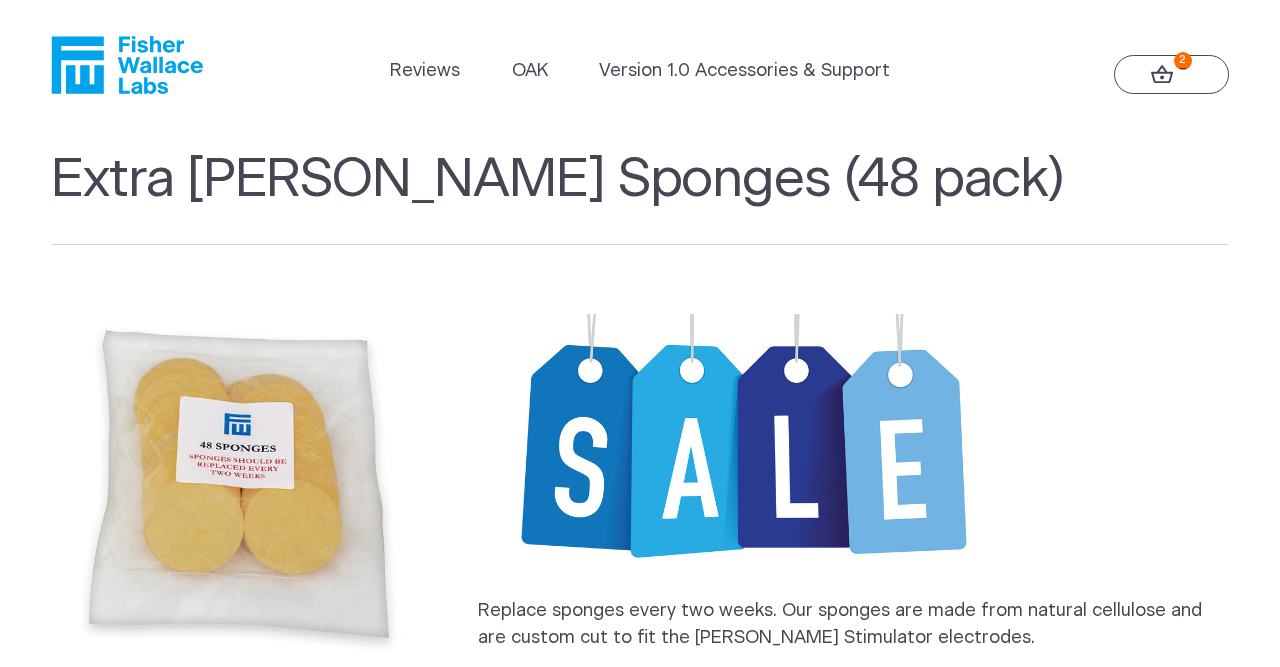 click on "2" at bounding box center [1183, 61] 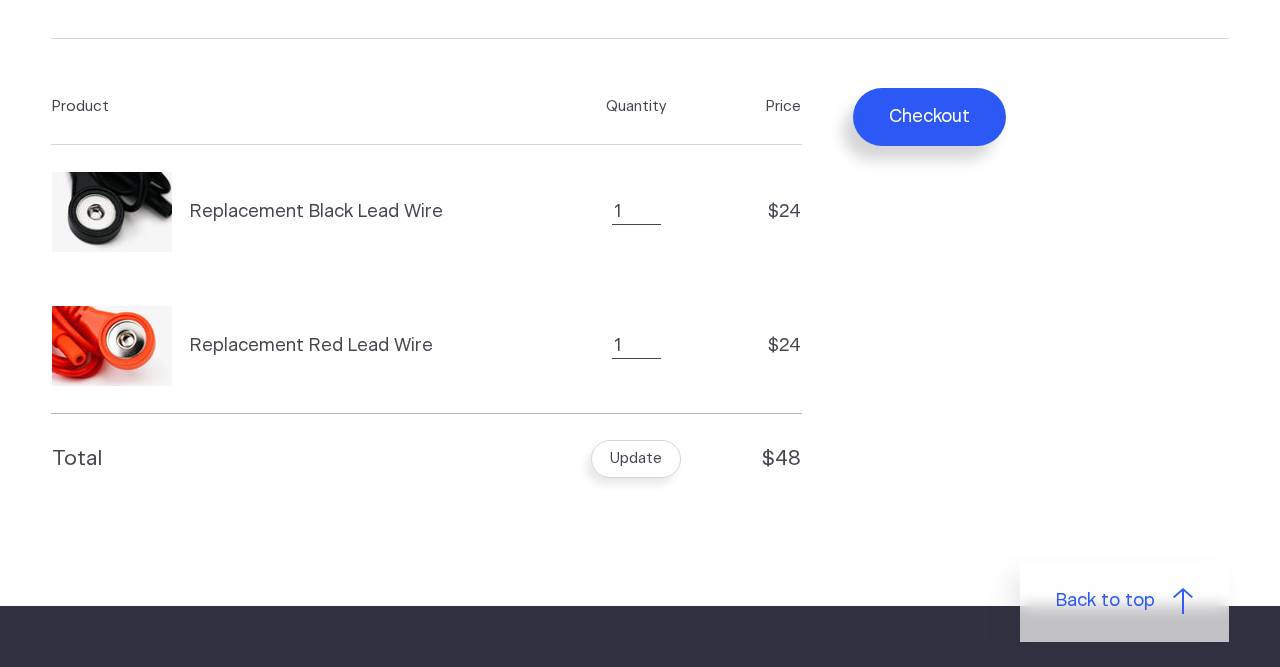 scroll, scrollTop: 208, scrollLeft: 0, axis: vertical 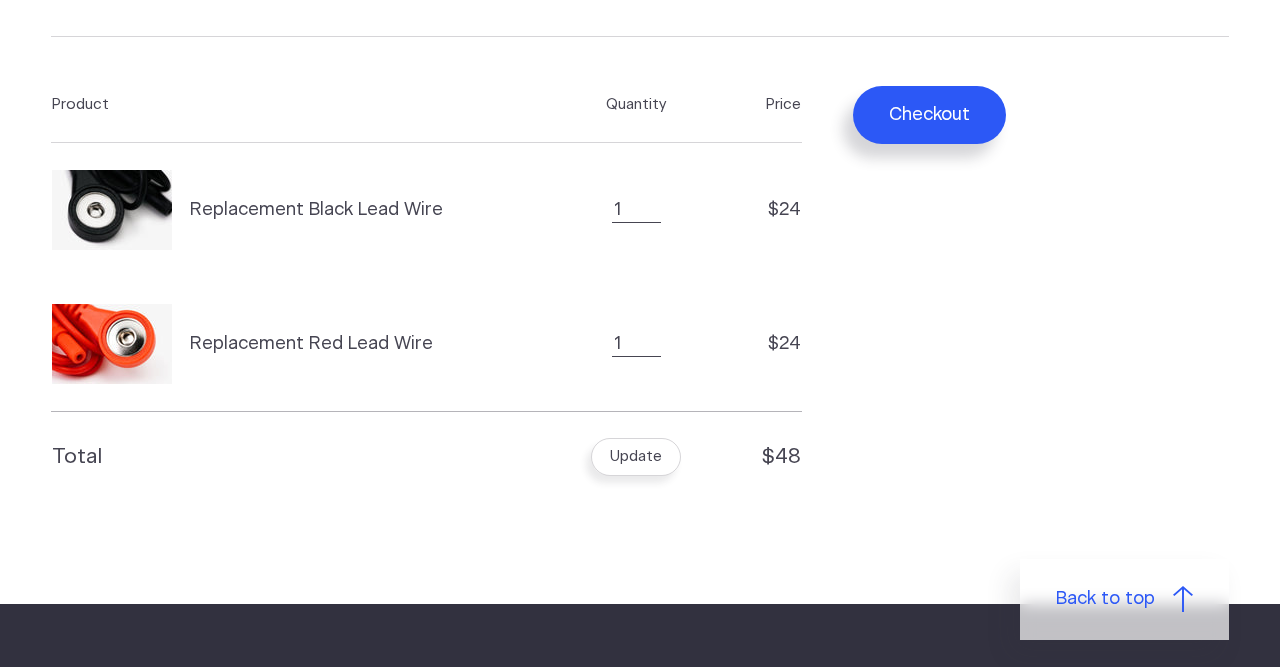 click on "Checkout" at bounding box center [929, 115] 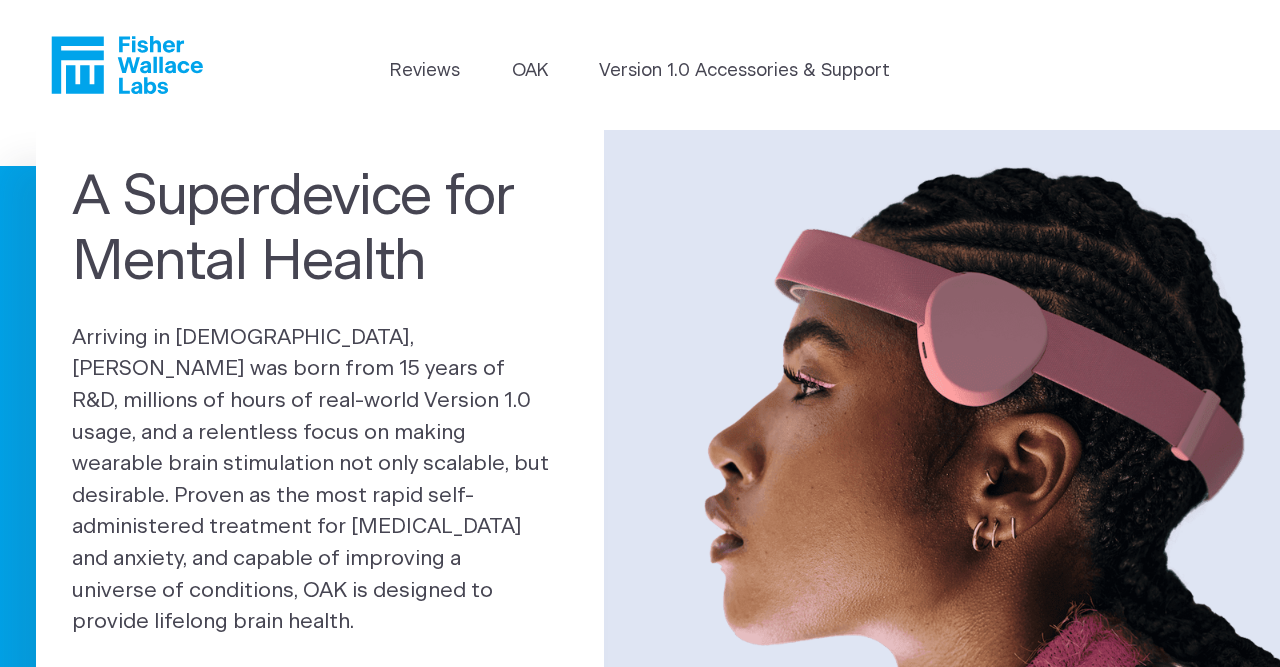 scroll, scrollTop: 0, scrollLeft: 0, axis: both 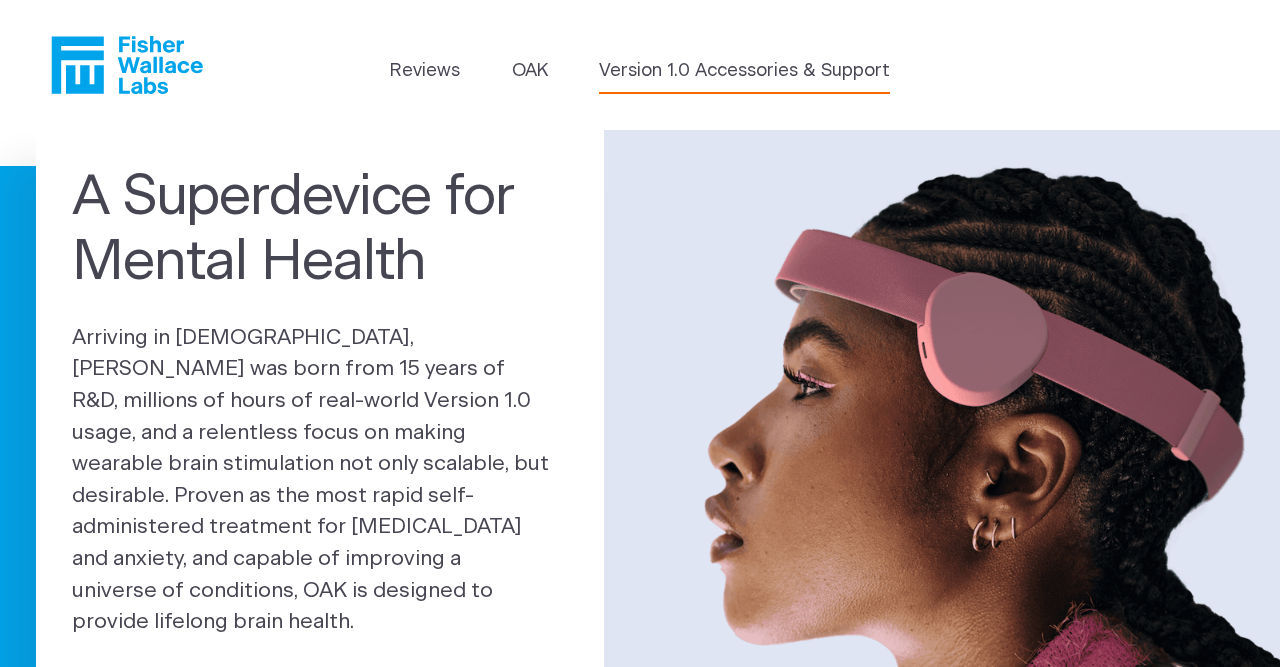 click on "Version 1.0 Accessories & Support" at bounding box center [744, 71] 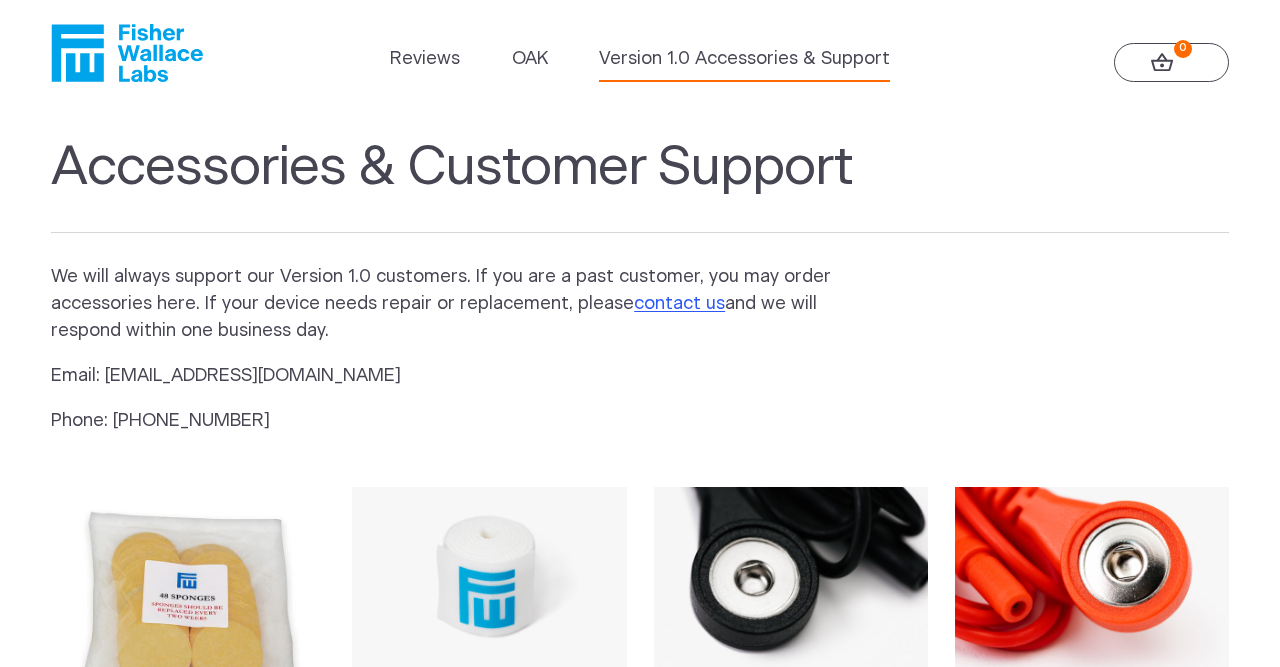 scroll, scrollTop: 0, scrollLeft: 0, axis: both 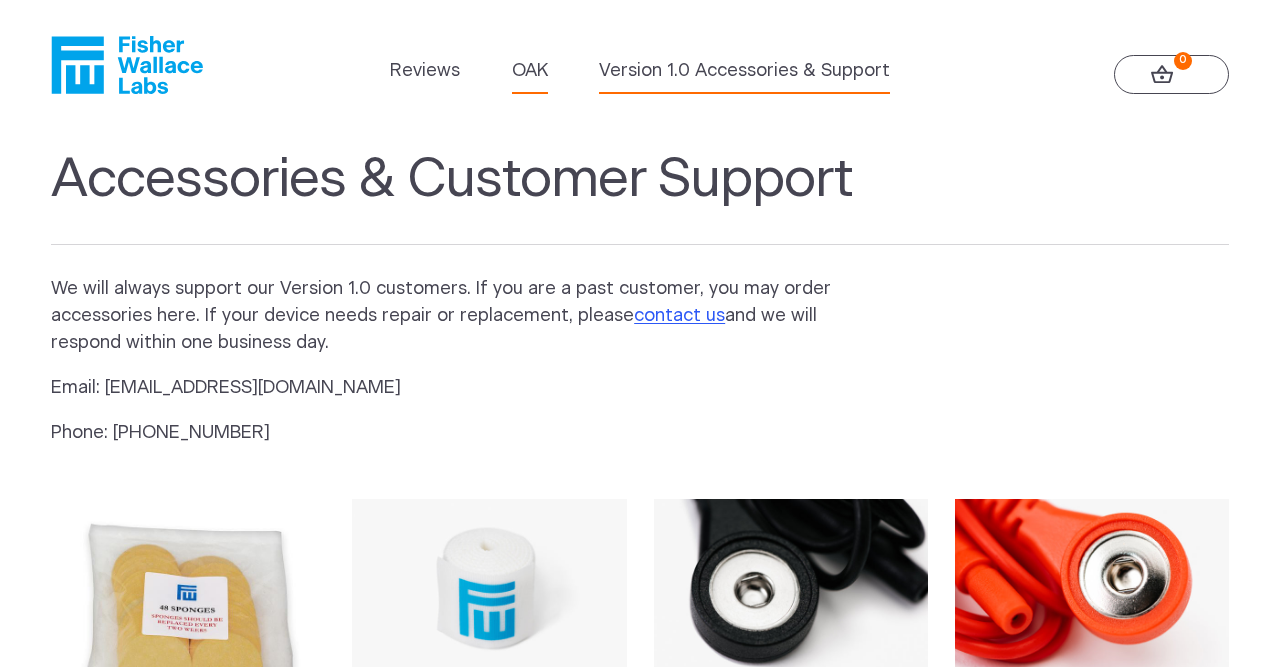 click on "OAK" at bounding box center (530, 71) 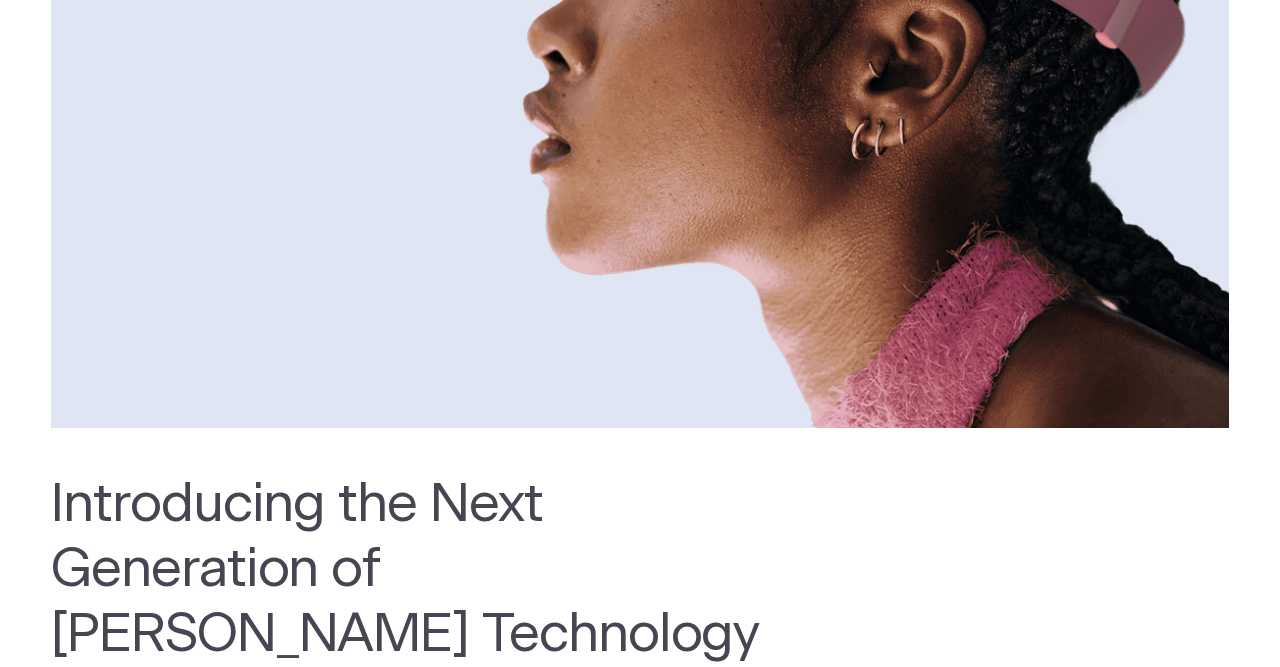 scroll, scrollTop: 0, scrollLeft: 0, axis: both 